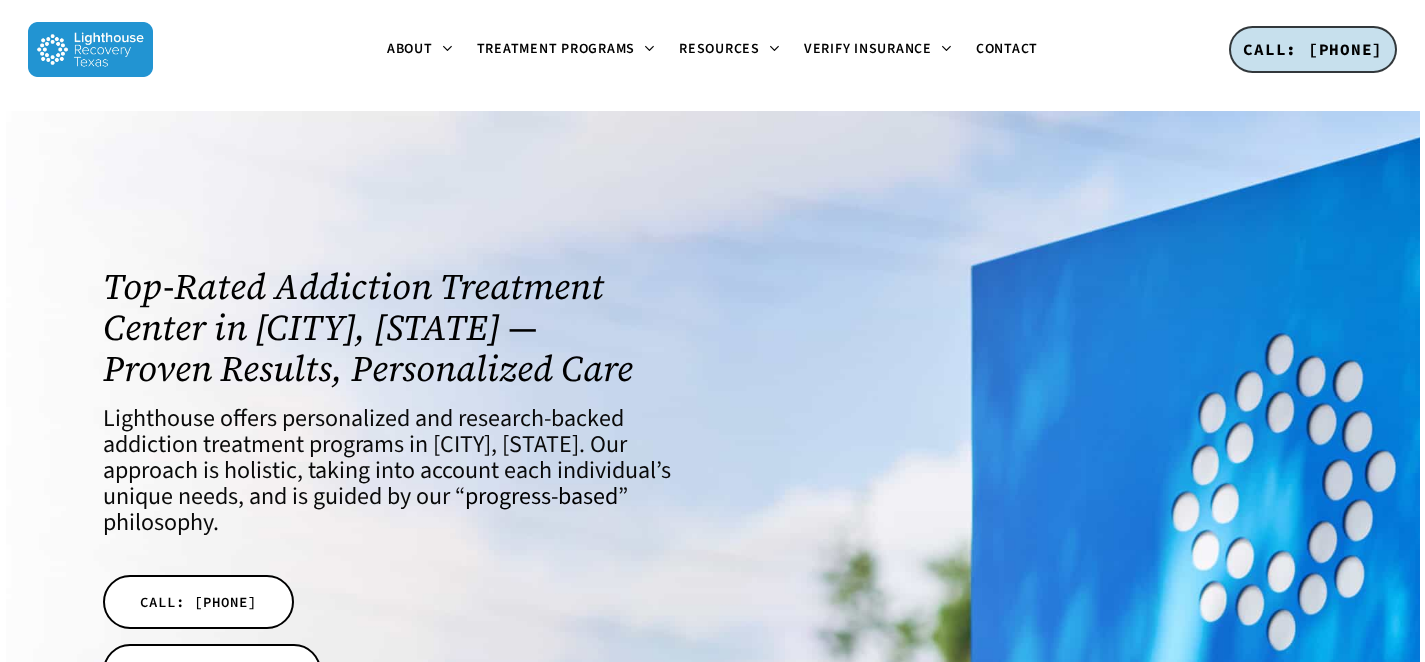 scroll, scrollTop: 0, scrollLeft: 0, axis: both 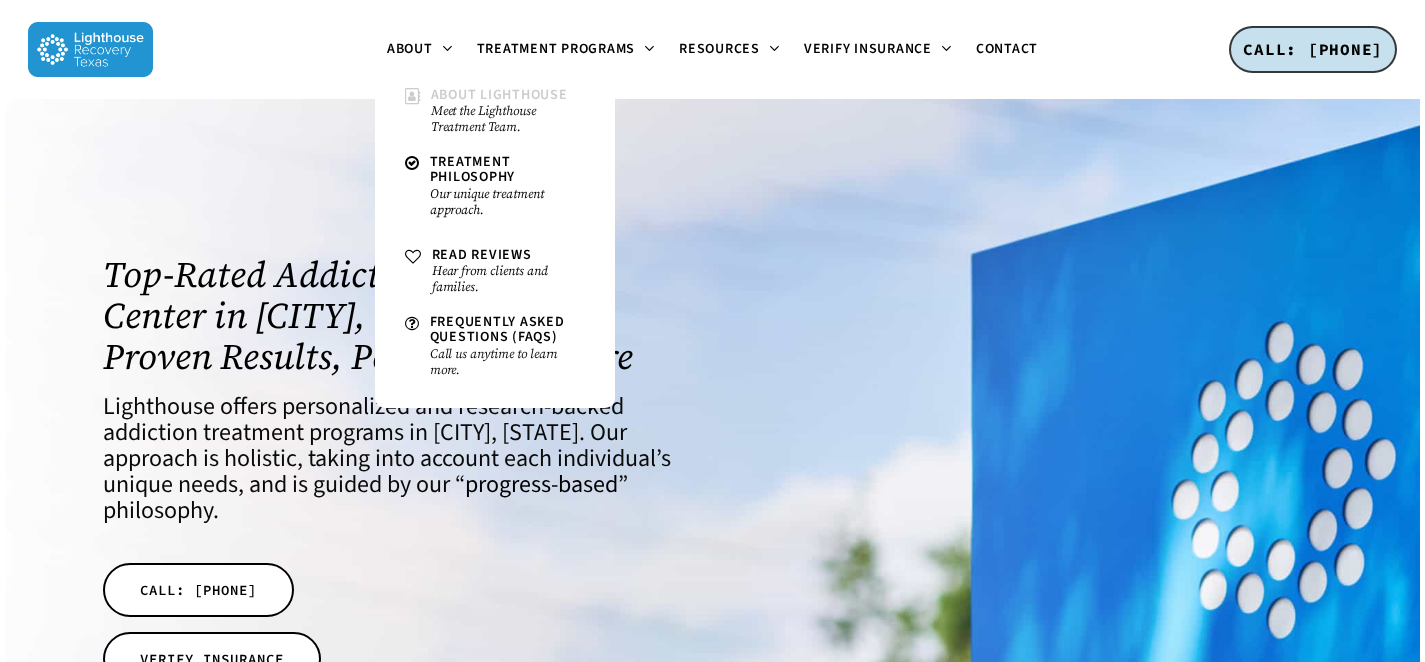 click on "Meet the Lighthouse Treatment Team." at bounding box center [508, 119] 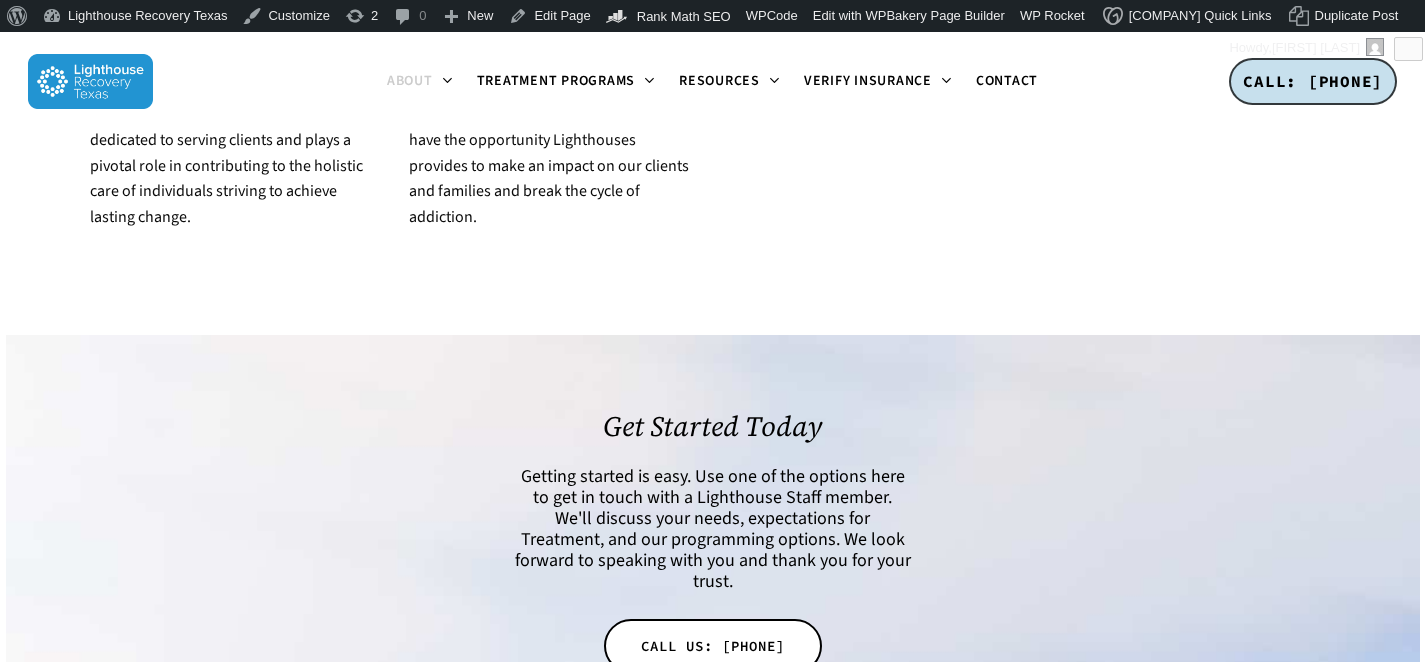 scroll, scrollTop: 3830, scrollLeft: 0, axis: vertical 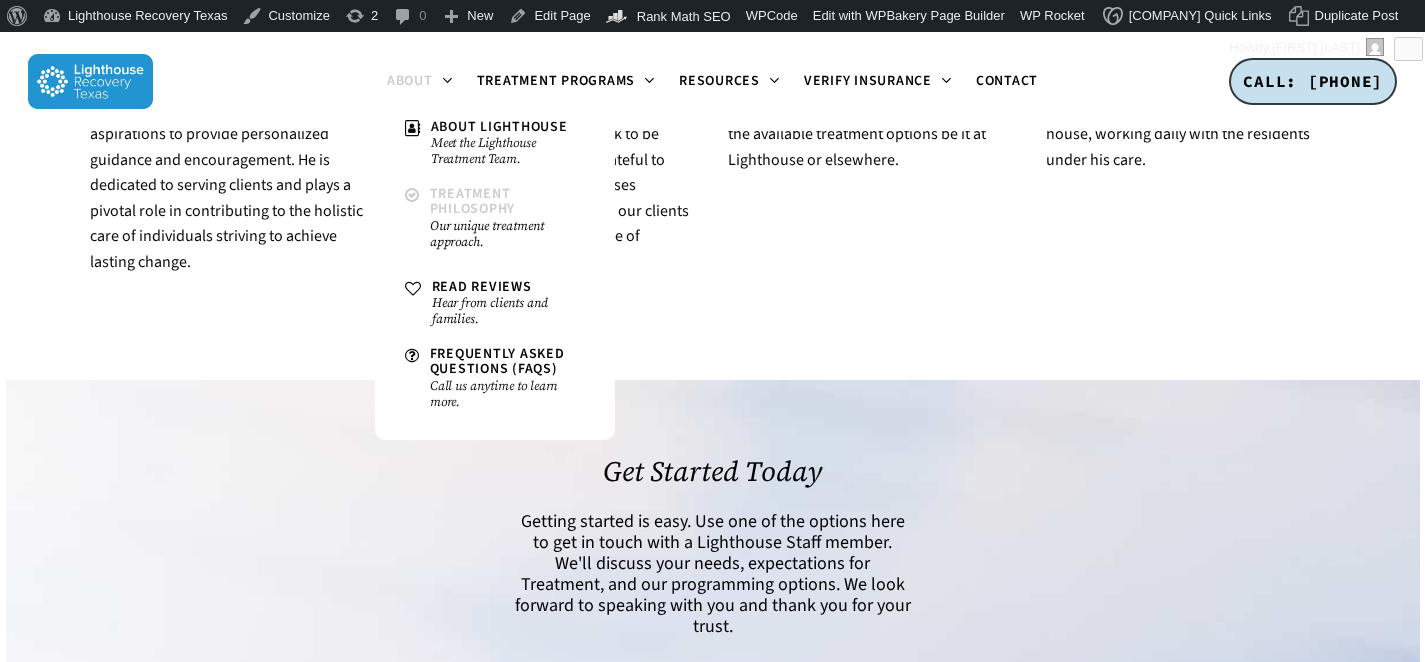 click on "Our unique treatment approach." at bounding box center (507, 234) 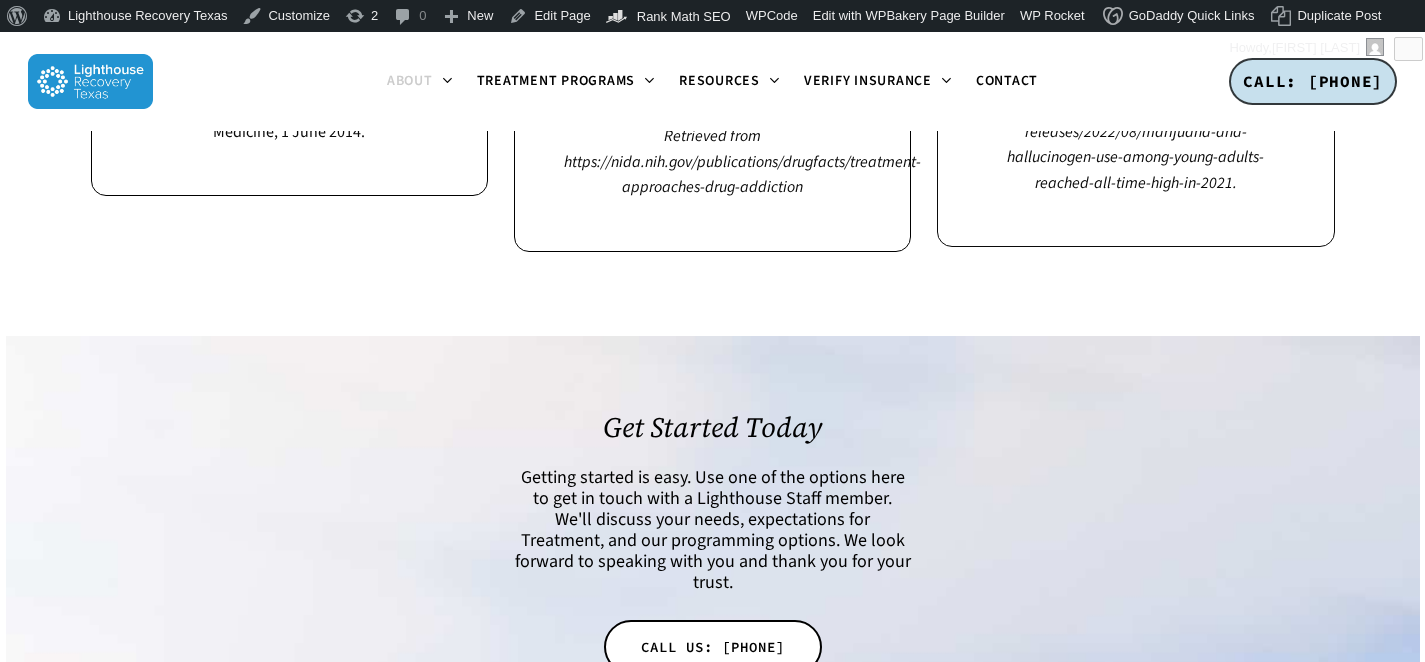scroll, scrollTop: 4287, scrollLeft: 0, axis: vertical 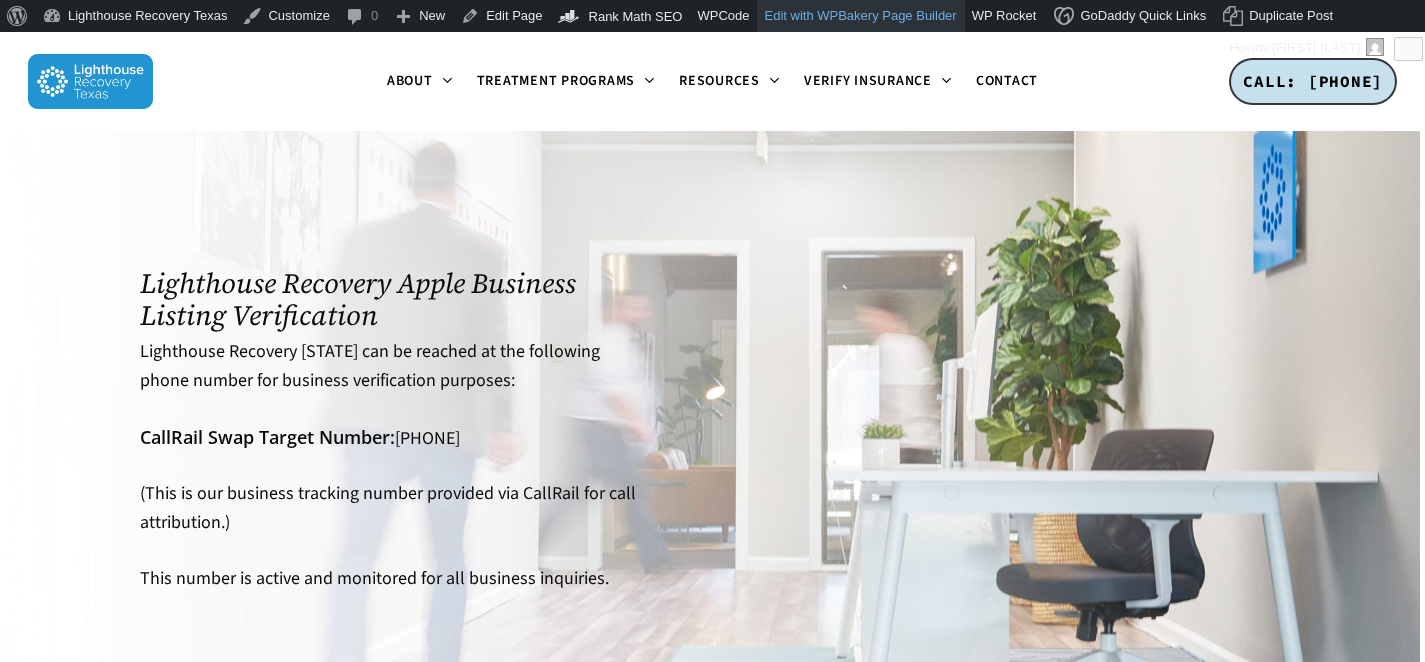 click on "Edit with WPBakery Page Builder" at bounding box center [860, 16] 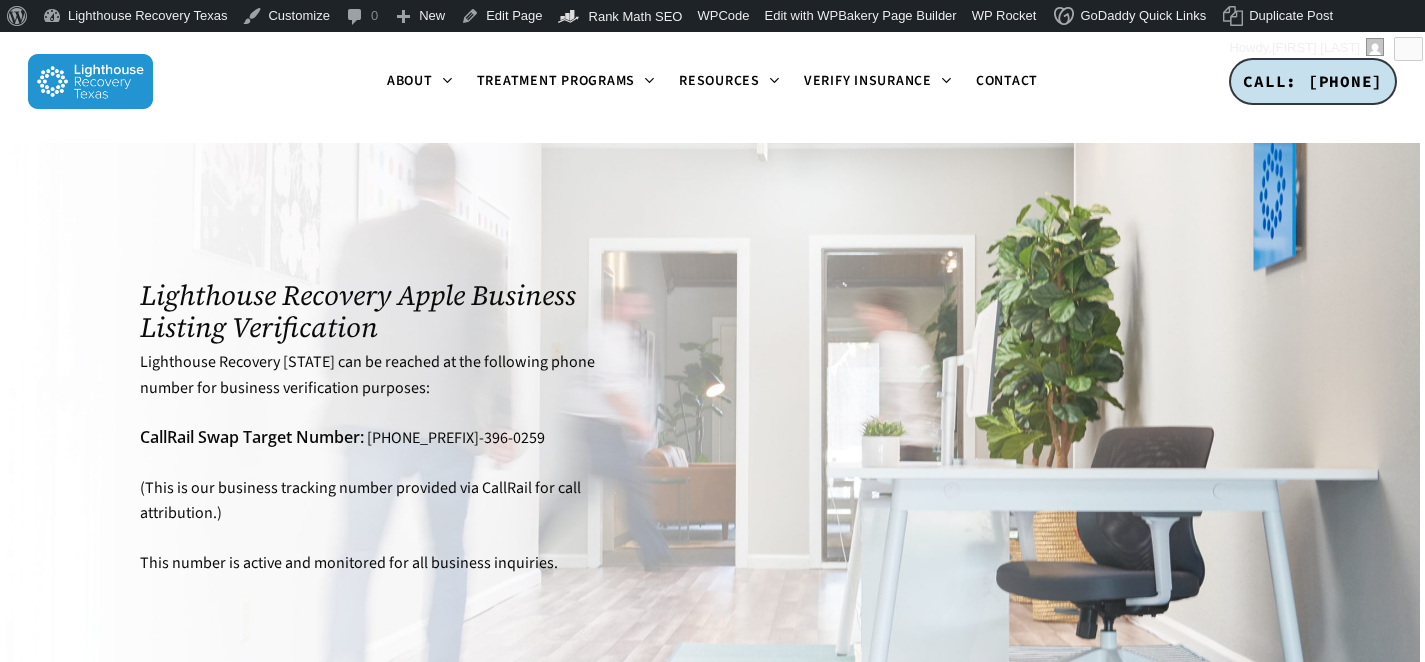 scroll, scrollTop: 0, scrollLeft: 0, axis: both 